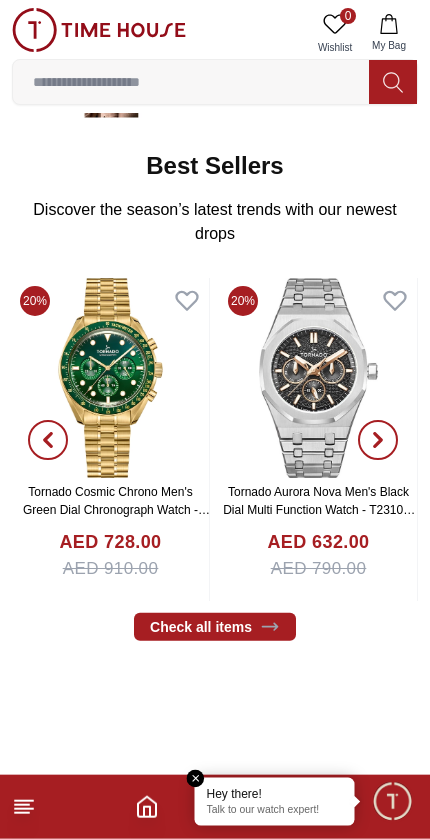scroll, scrollTop: 320, scrollLeft: 0, axis: vertical 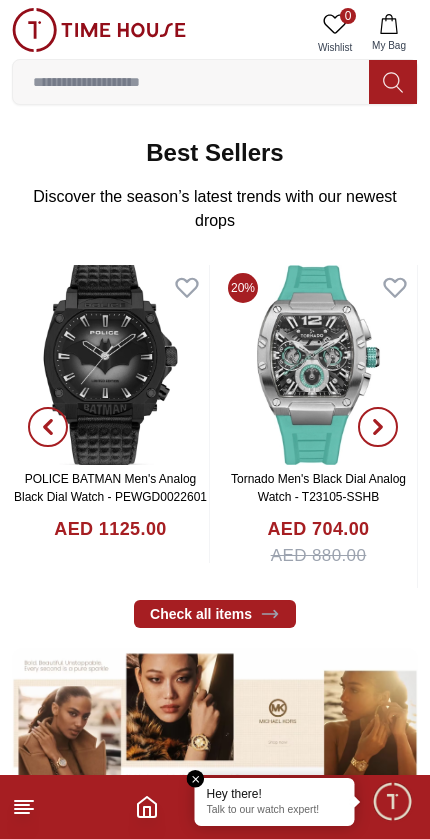 click 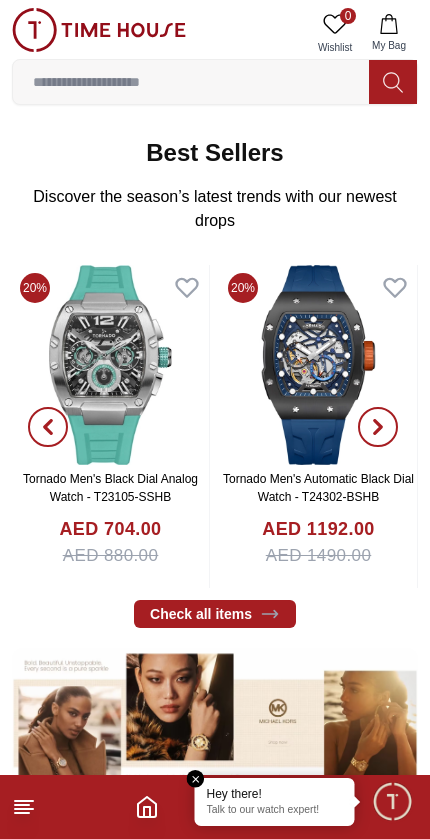 click at bounding box center (378, 427) 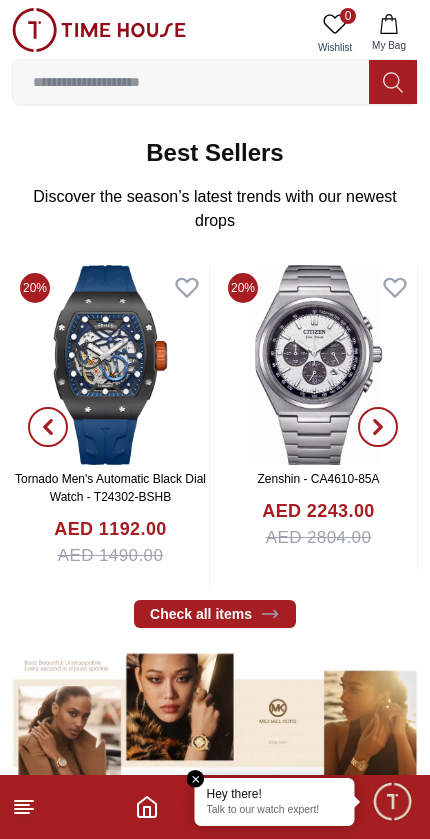 click at bounding box center [378, 427] 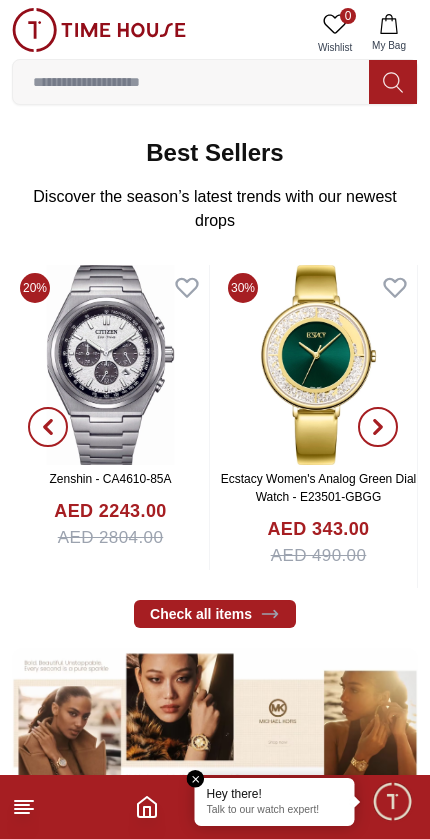 click 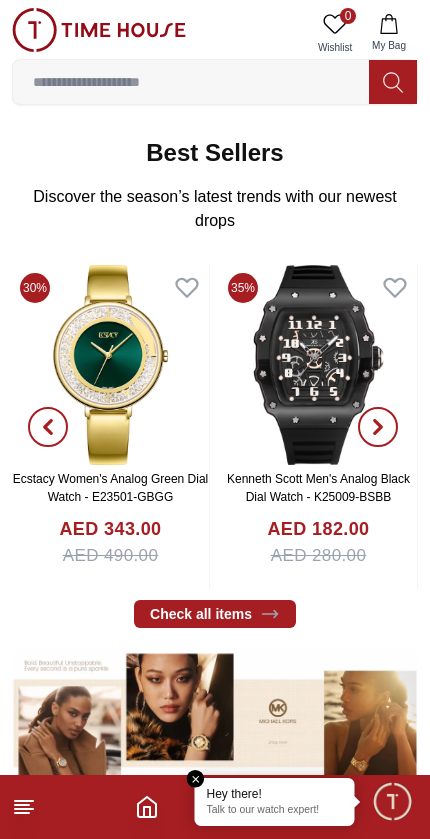 click 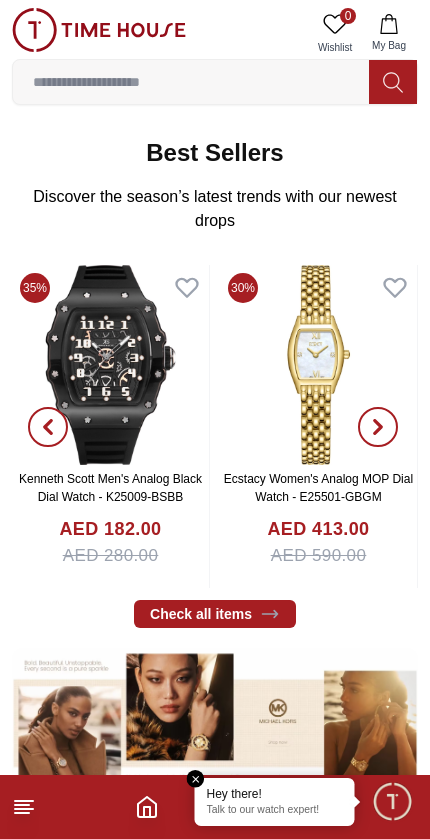click at bounding box center [378, 427] 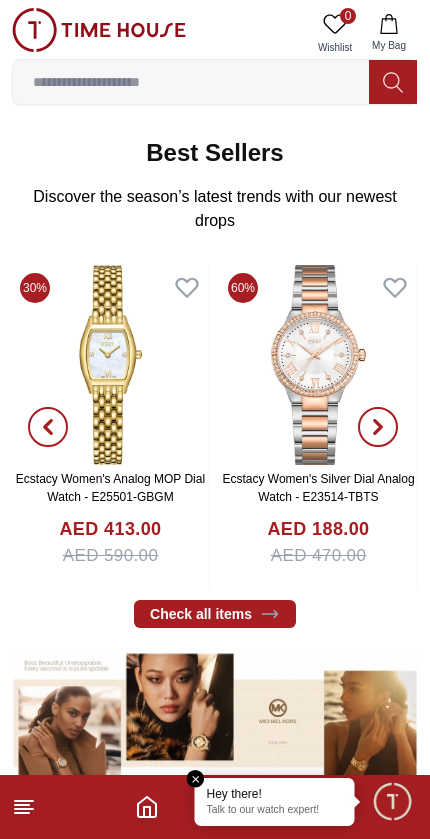 click 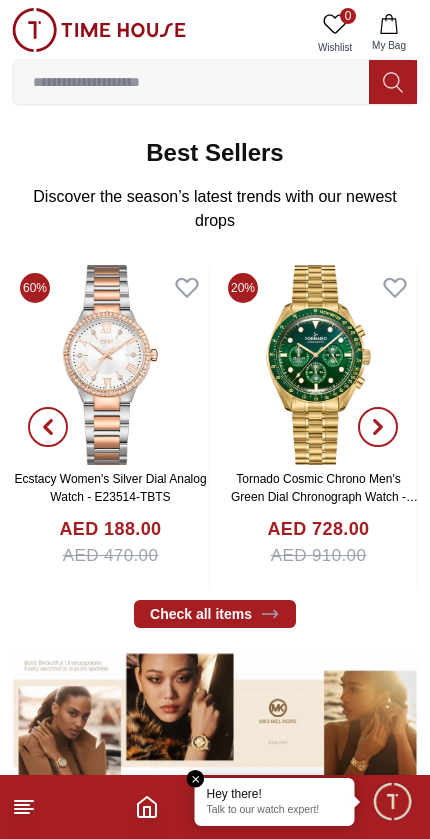click at bounding box center [378, 427] 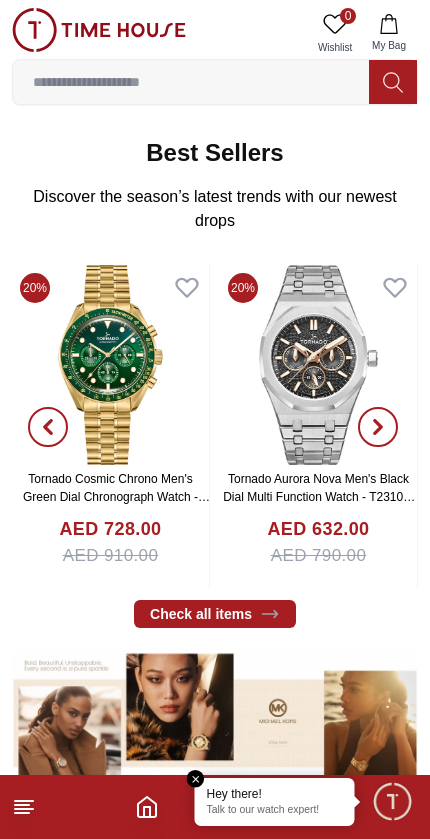 click at bounding box center [378, 427] 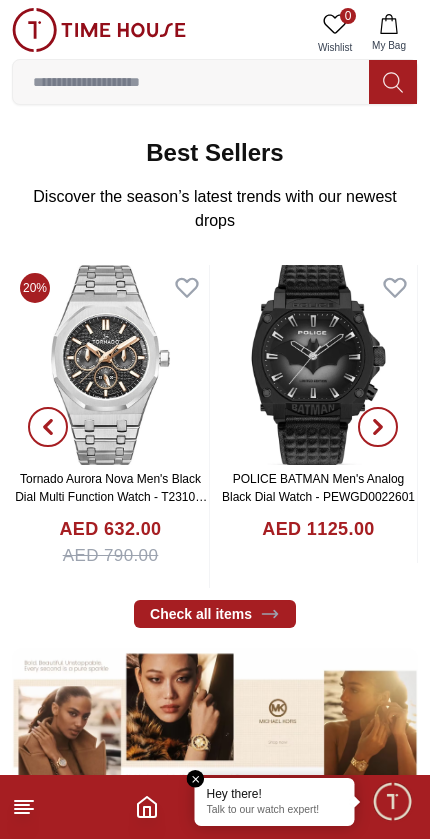 click 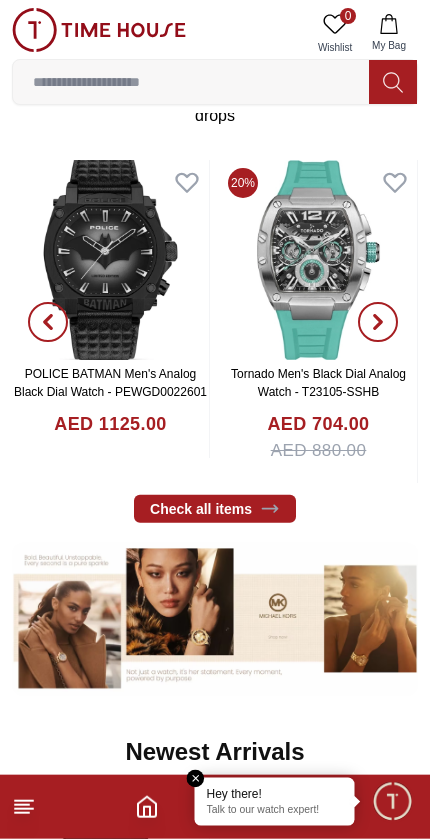 scroll, scrollTop: 427, scrollLeft: 0, axis: vertical 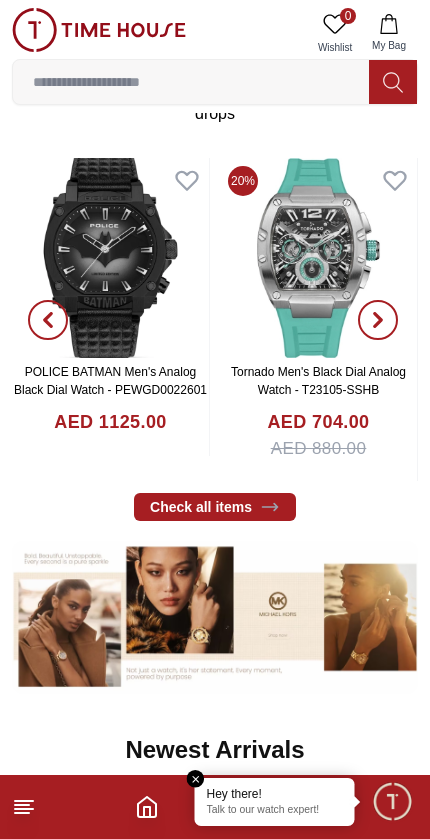 click on "Check all items" at bounding box center (215, 507) 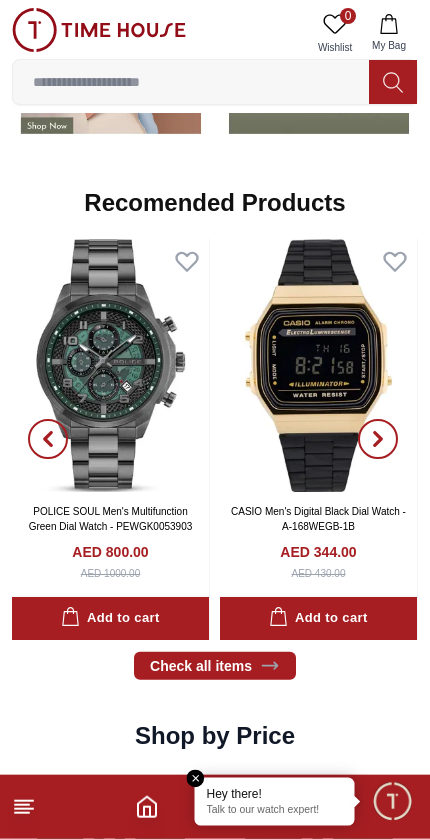 scroll, scrollTop: 1964, scrollLeft: 0, axis: vertical 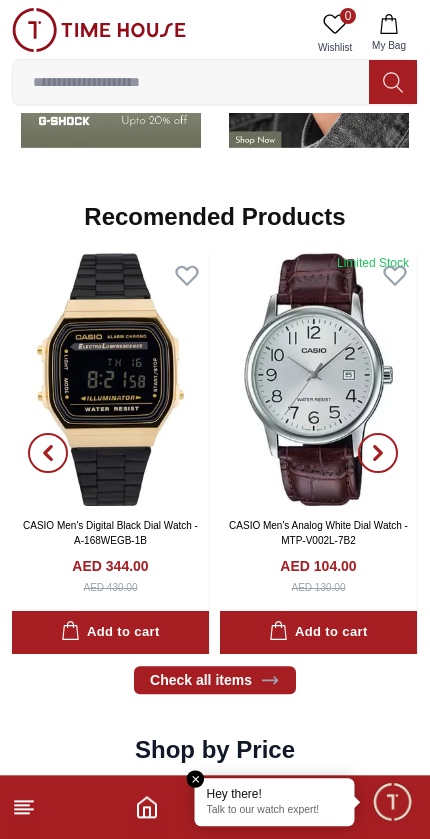click at bounding box center [378, 453] 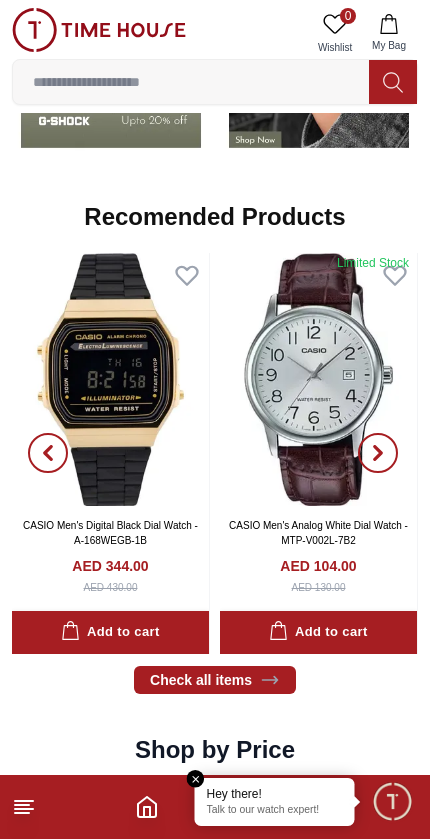click 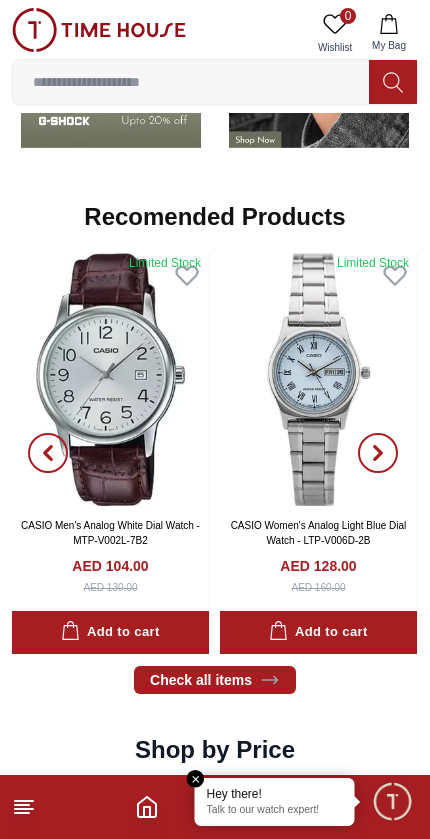click 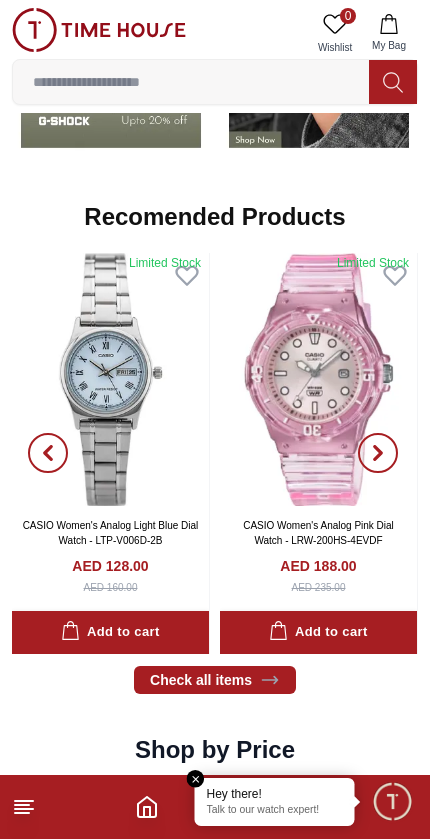 click 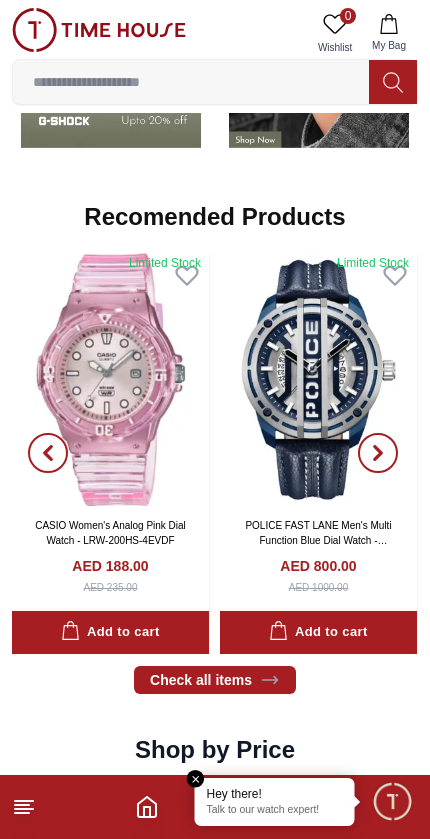 click 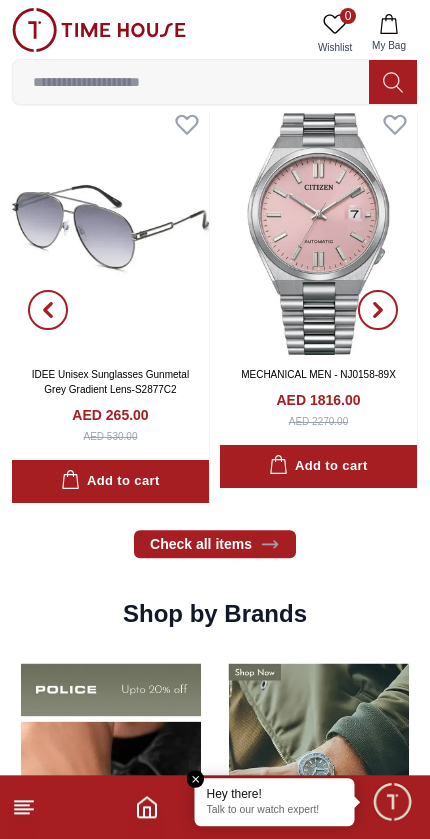 scroll, scrollTop: 1111, scrollLeft: 0, axis: vertical 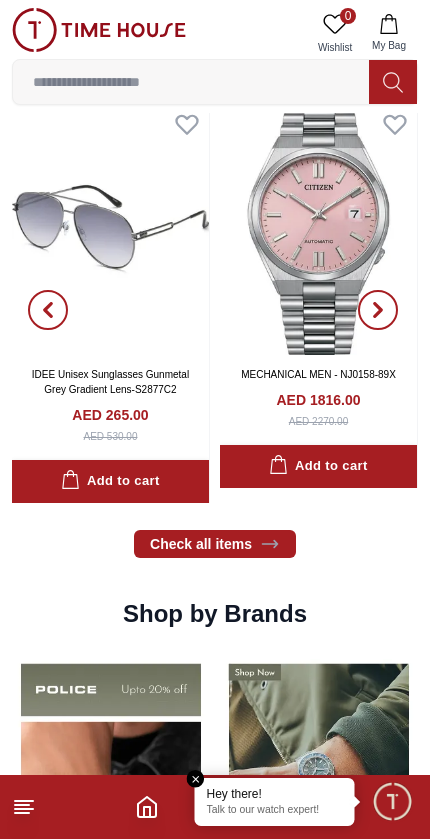 click on "Check all items" at bounding box center (215, 544) 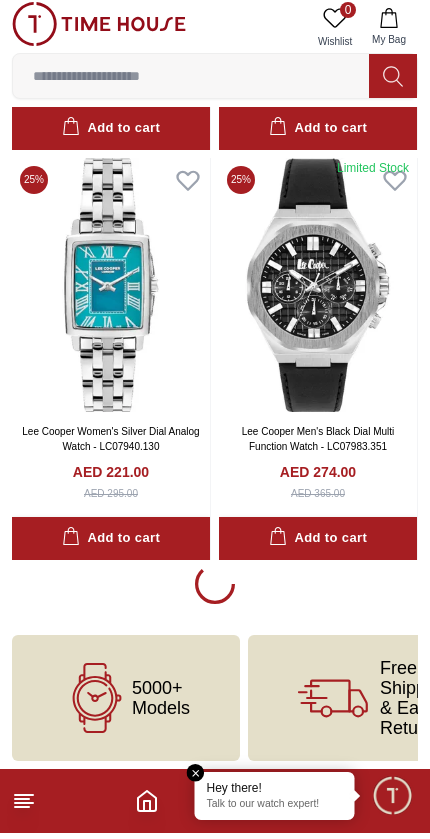 scroll, scrollTop: 3732, scrollLeft: 0, axis: vertical 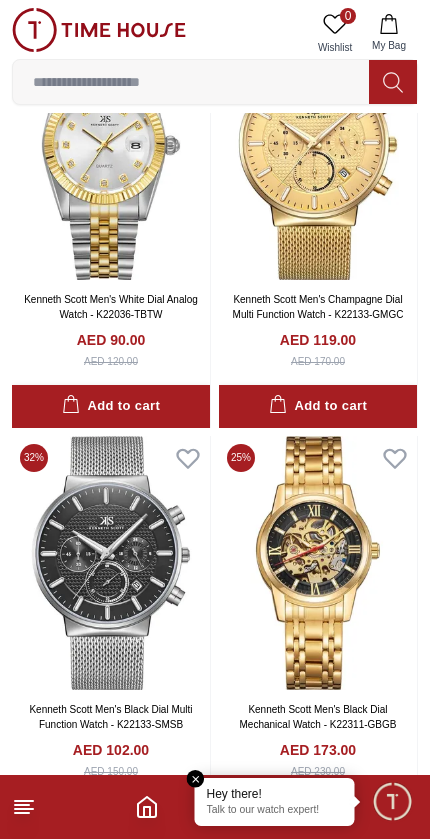 click 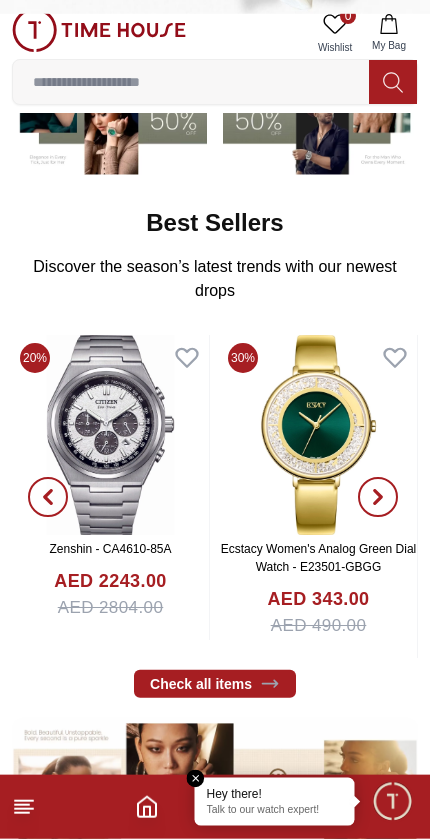 scroll, scrollTop: 251, scrollLeft: 0, axis: vertical 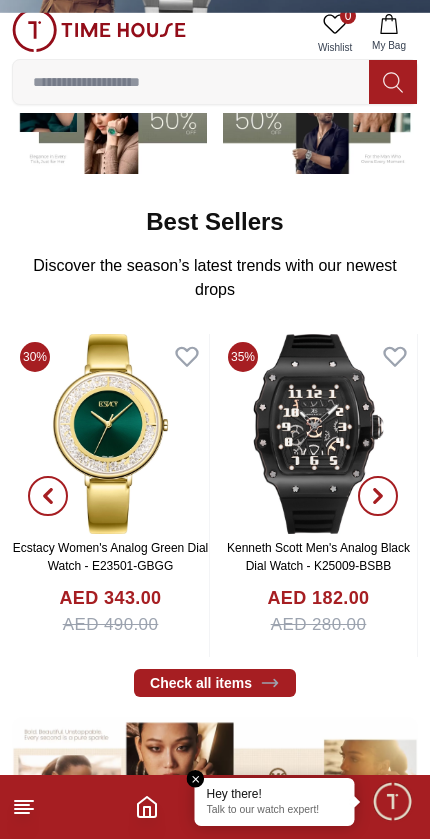 click on "Check all items" at bounding box center (215, 683) 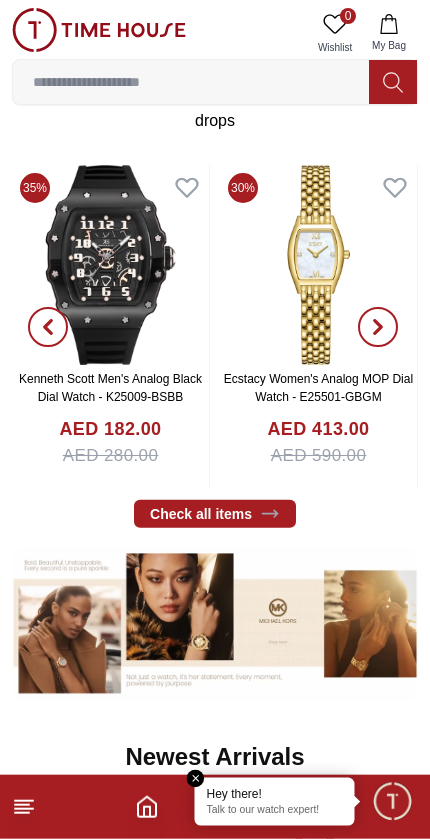 scroll, scrollTop: 421, scrollLeft: 0, axis: vertical 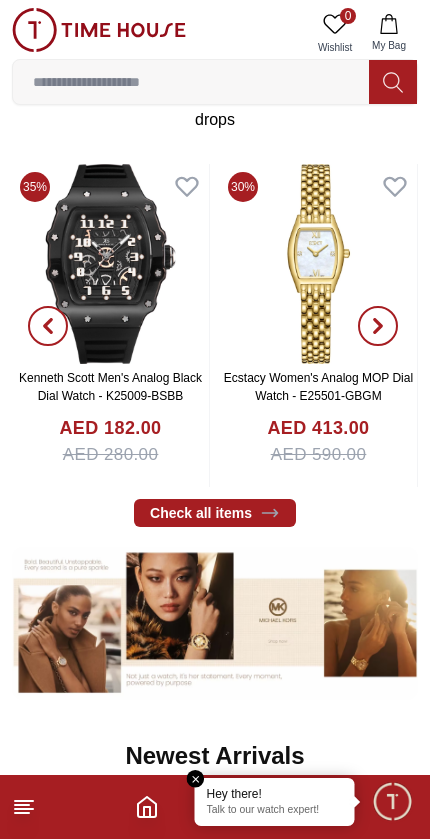 click on "Check all items" at bounding box center [215, 513] 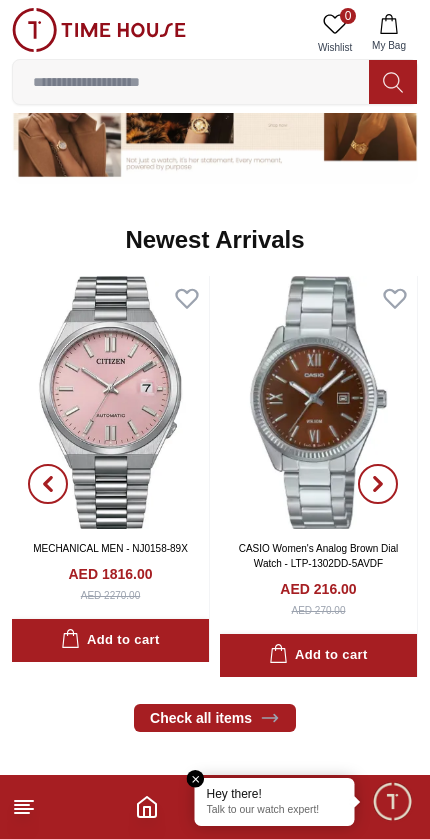 scroll, scrollTop: 935, scrollLeft: 0, axis: vertical 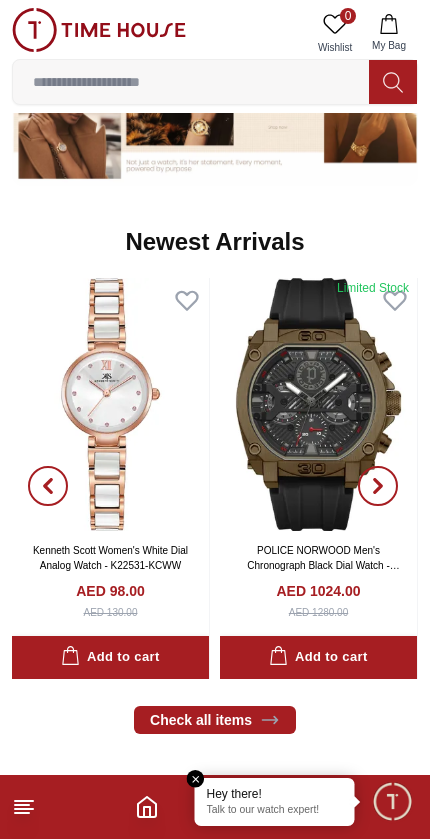 click on "POLICE NORWOOD Men's Chronograph Black Dial Watch - PEWGQ0040003" at bounding box center (323, 565) 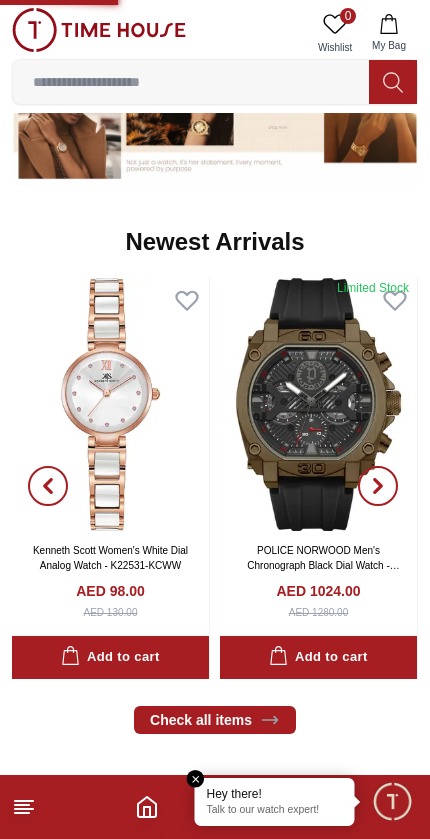 click at bounding box center [318, 404] 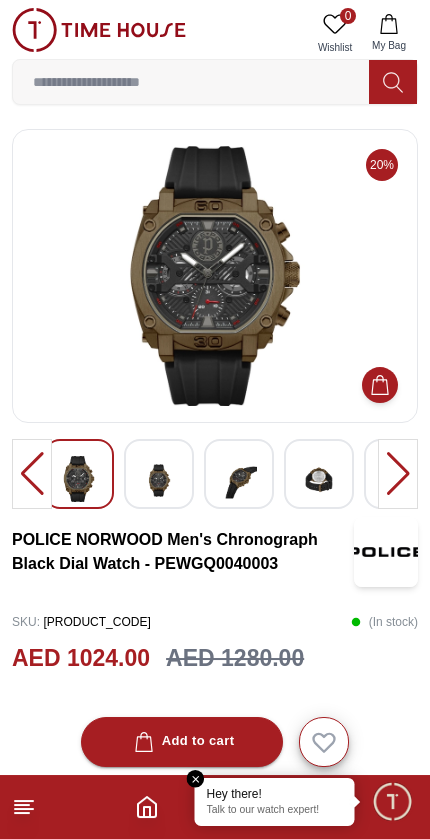 scroll, scrollTop: 5, scrollLeft: 0, axis: vertical 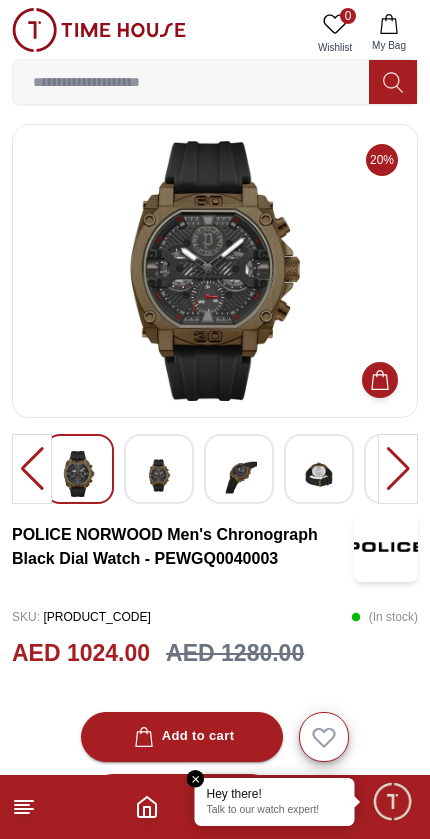 click at bounding box center [398, 469] 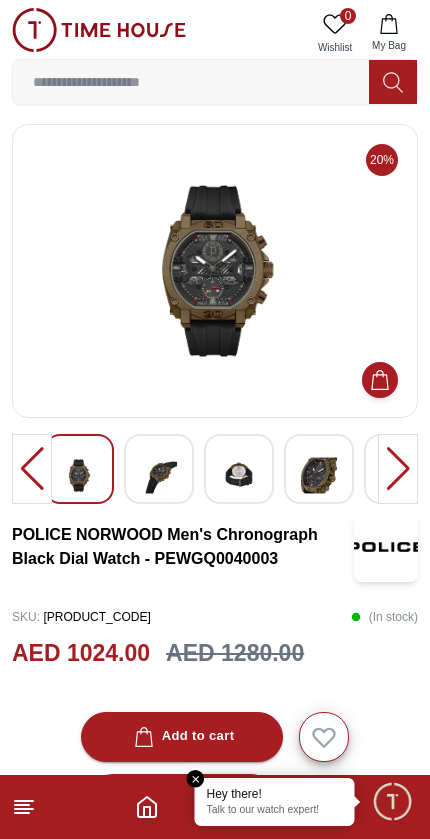 click at bounding box center [398, 469] 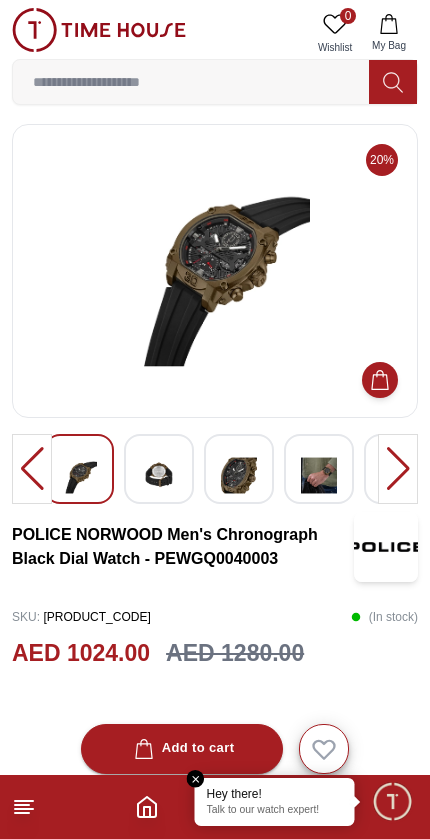 click at bounding box center [398, 469] 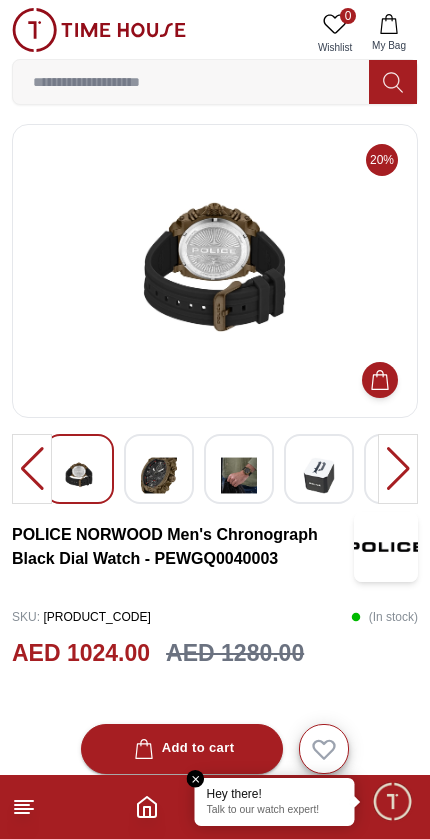click at bounding box center [398, 469] 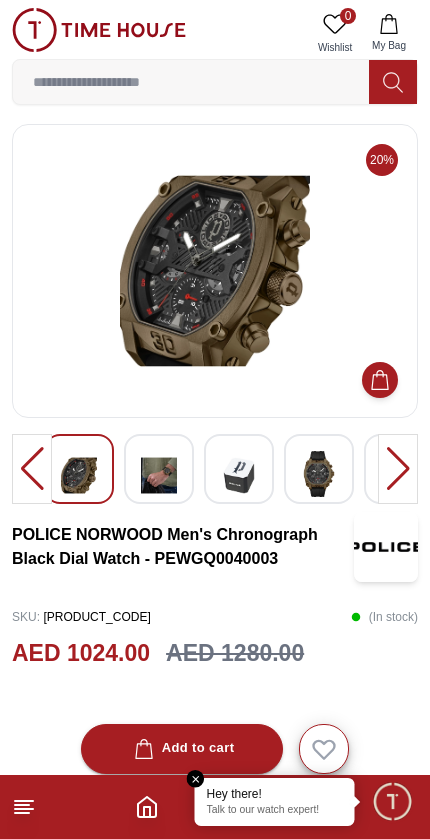 click at bounding box center [398, 469] 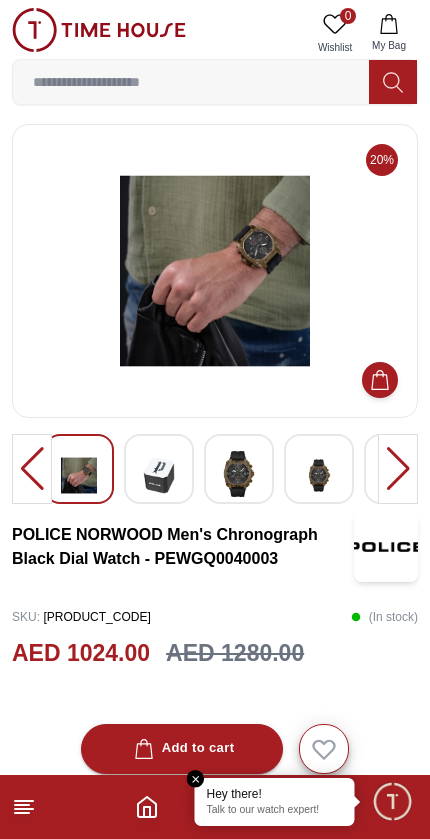 click at bounding box center [398, 469] 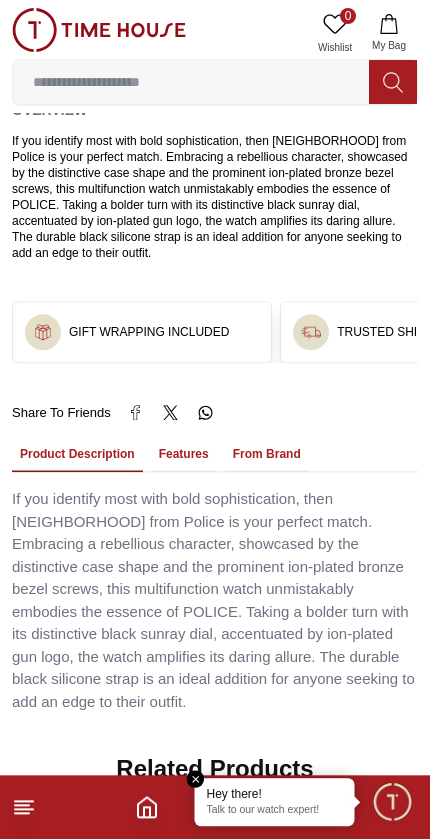 scroll, scrollTop: 1078, scrollLeft: 0, axis: vertical 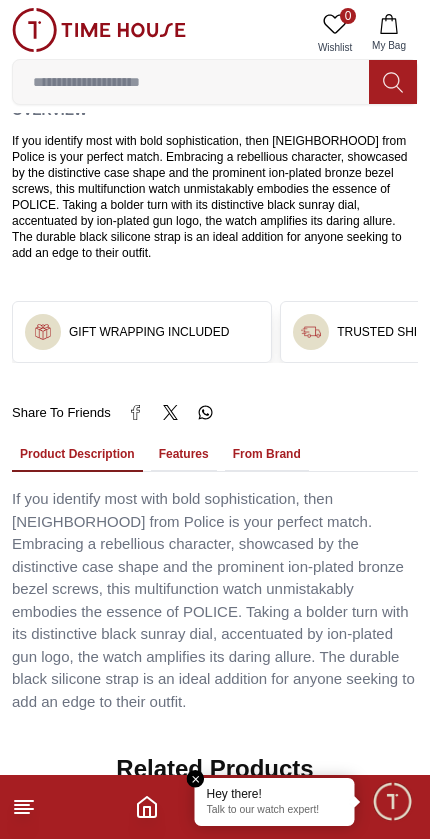 click 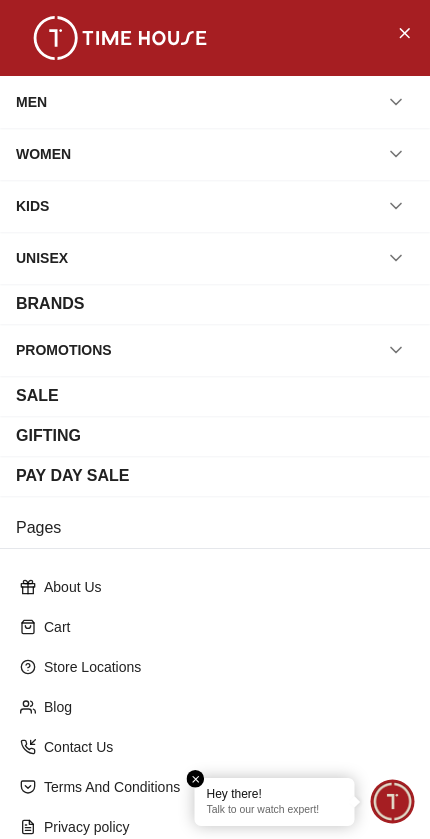 click on "MEN" at bounding box center [31, 102] 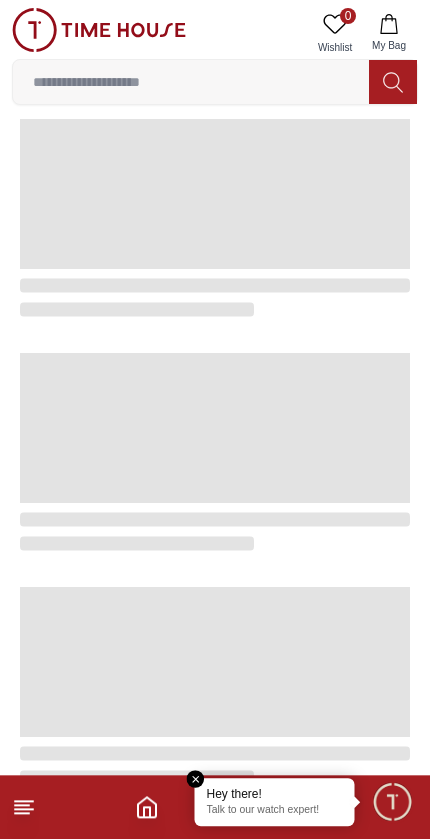 scroll, scrollTop: 0, scrollLeft: 0, axis: both 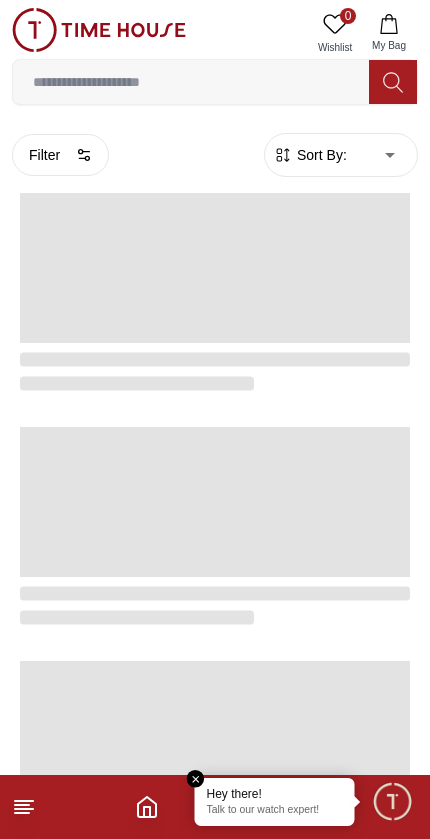 click 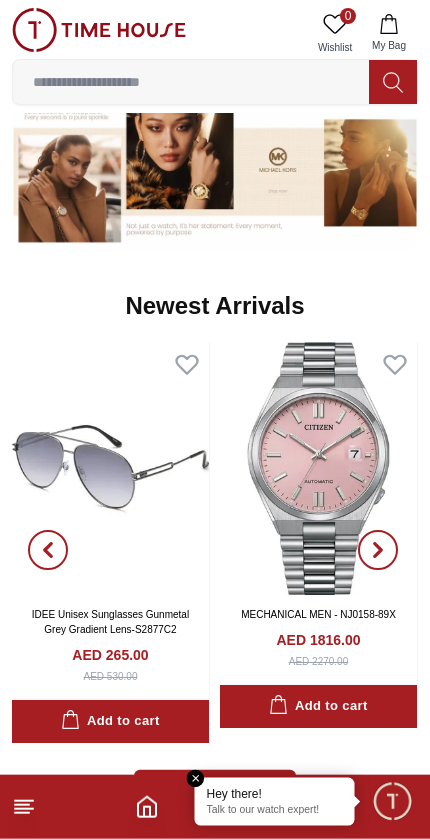 scroll, scrollTop: 867, scrollLeft: 0, axis: vertical 